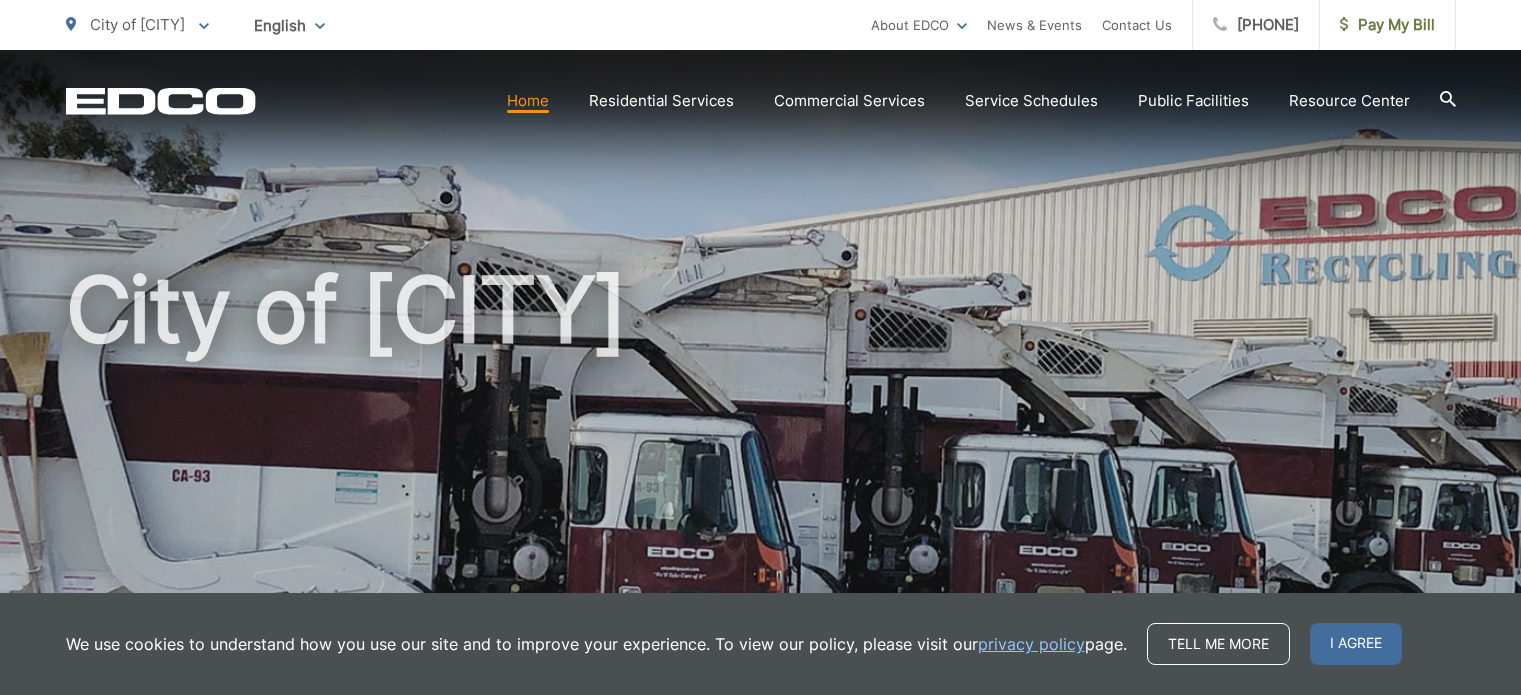 scroll, scrollTop: 0, scrollLeft: 0, axis: both 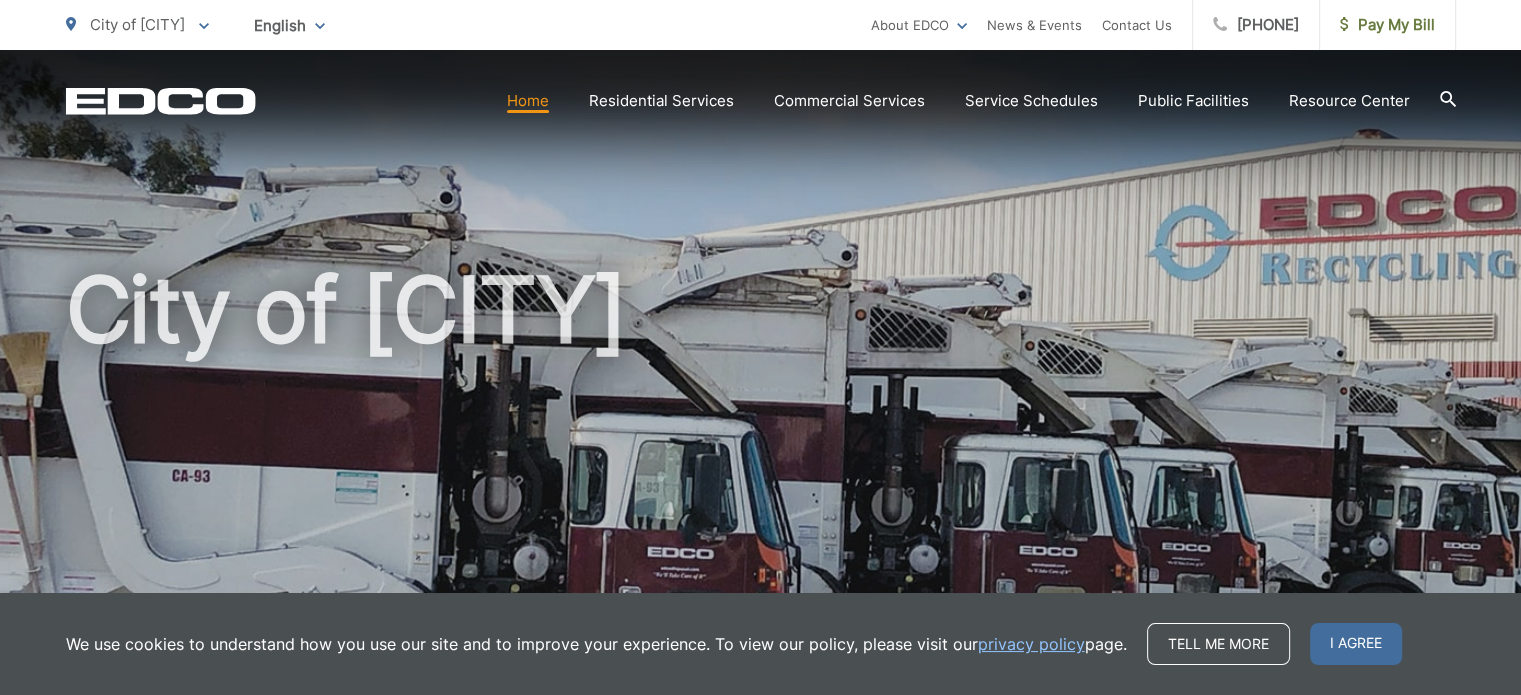 click on "Home" at bounding box center (528, 101) 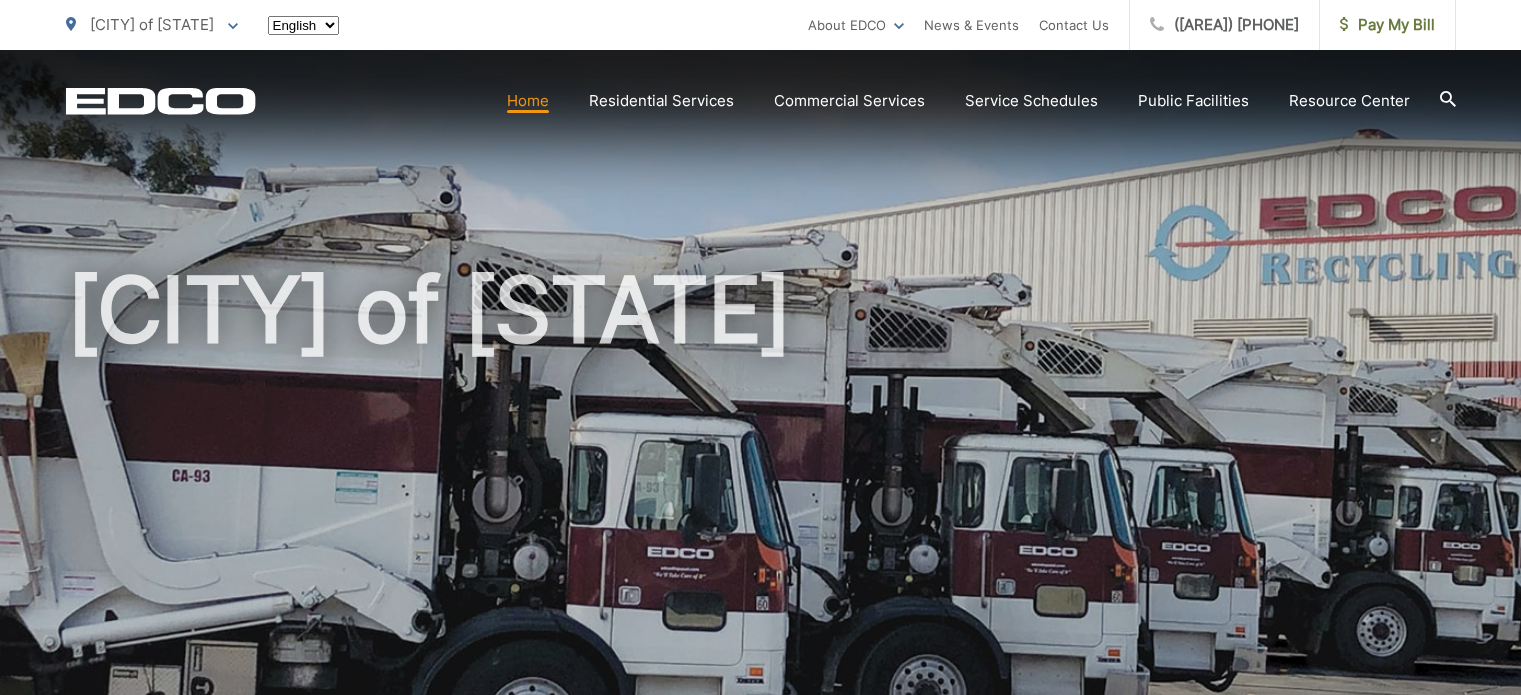 scroll, scrollTop: 0, scrollLeft: 0, axis: both 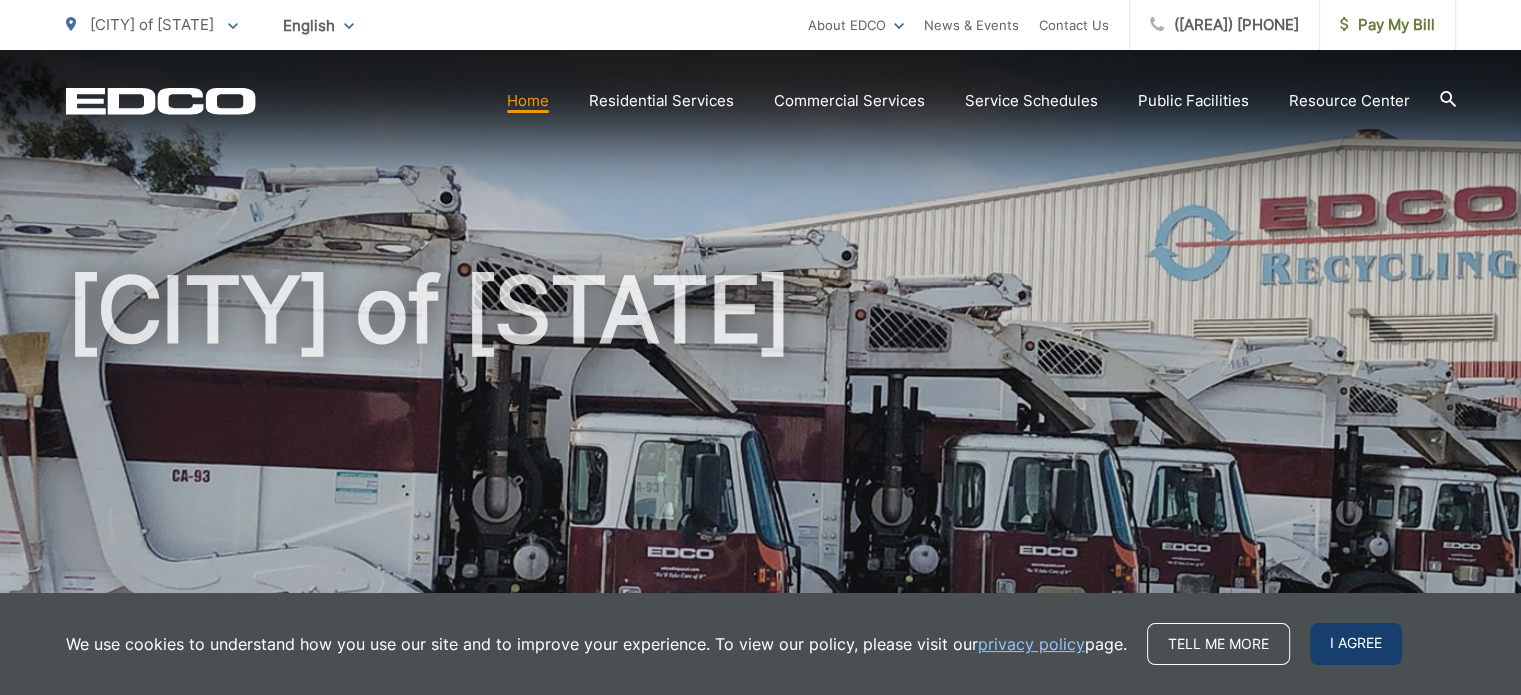 click on "I agree" at bounding box center [1356, 644] 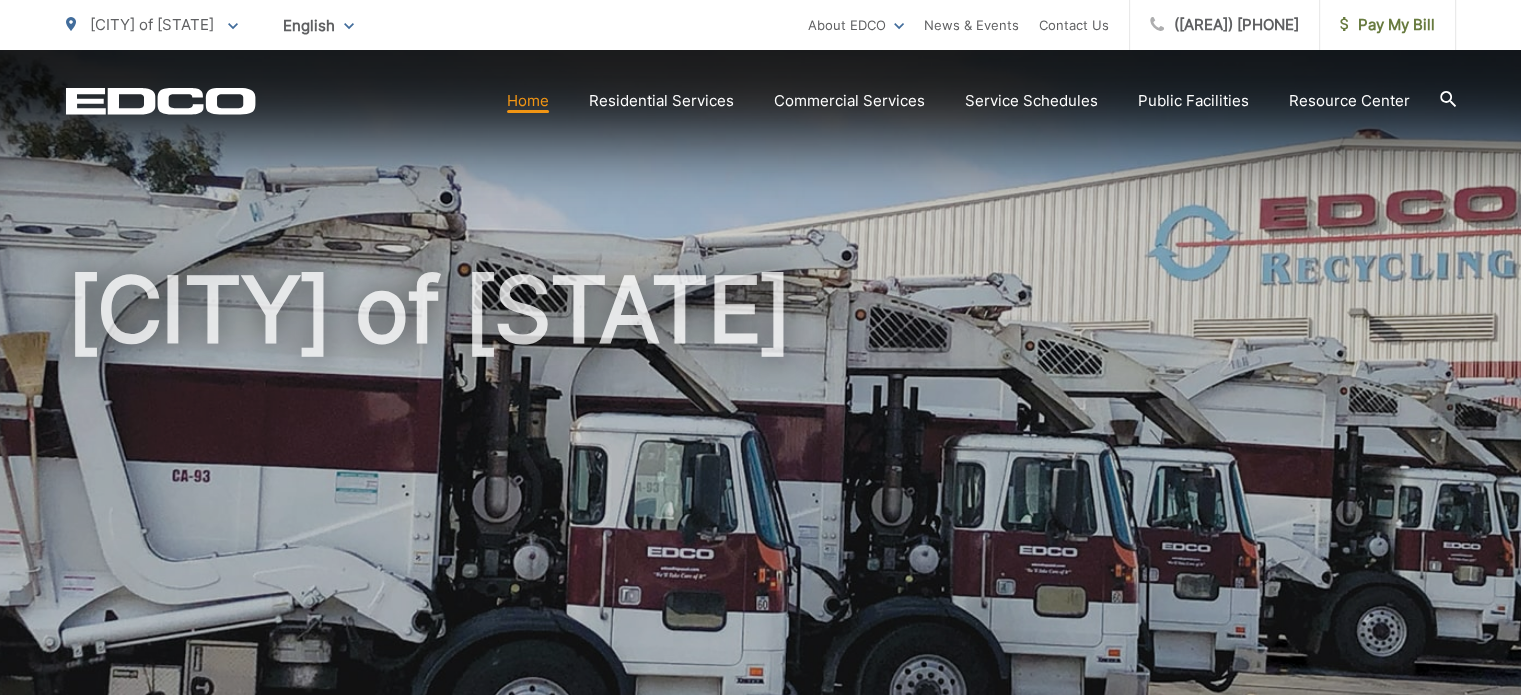 click on "Home" at bounding box center (528, 101) 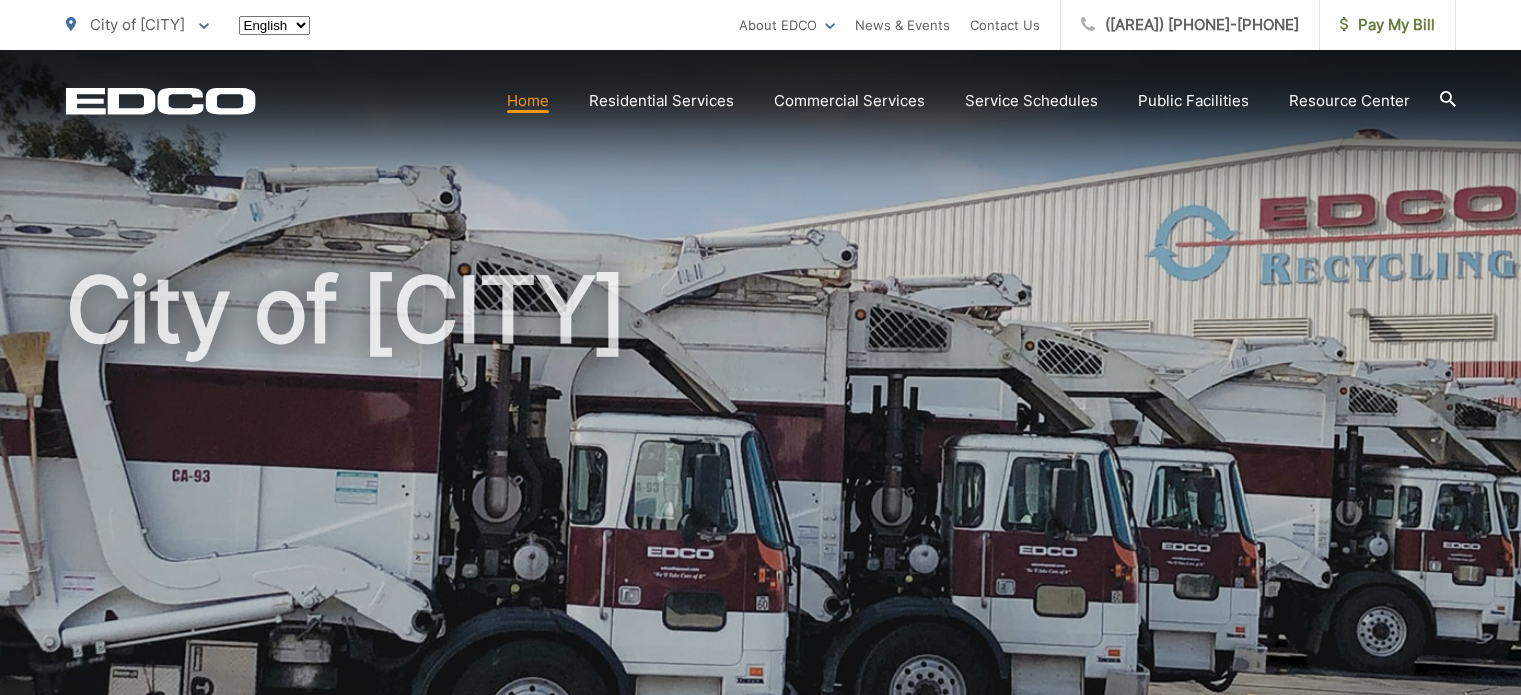 scroll, scrollTop: 0, scrollLeft: 0, axis: both 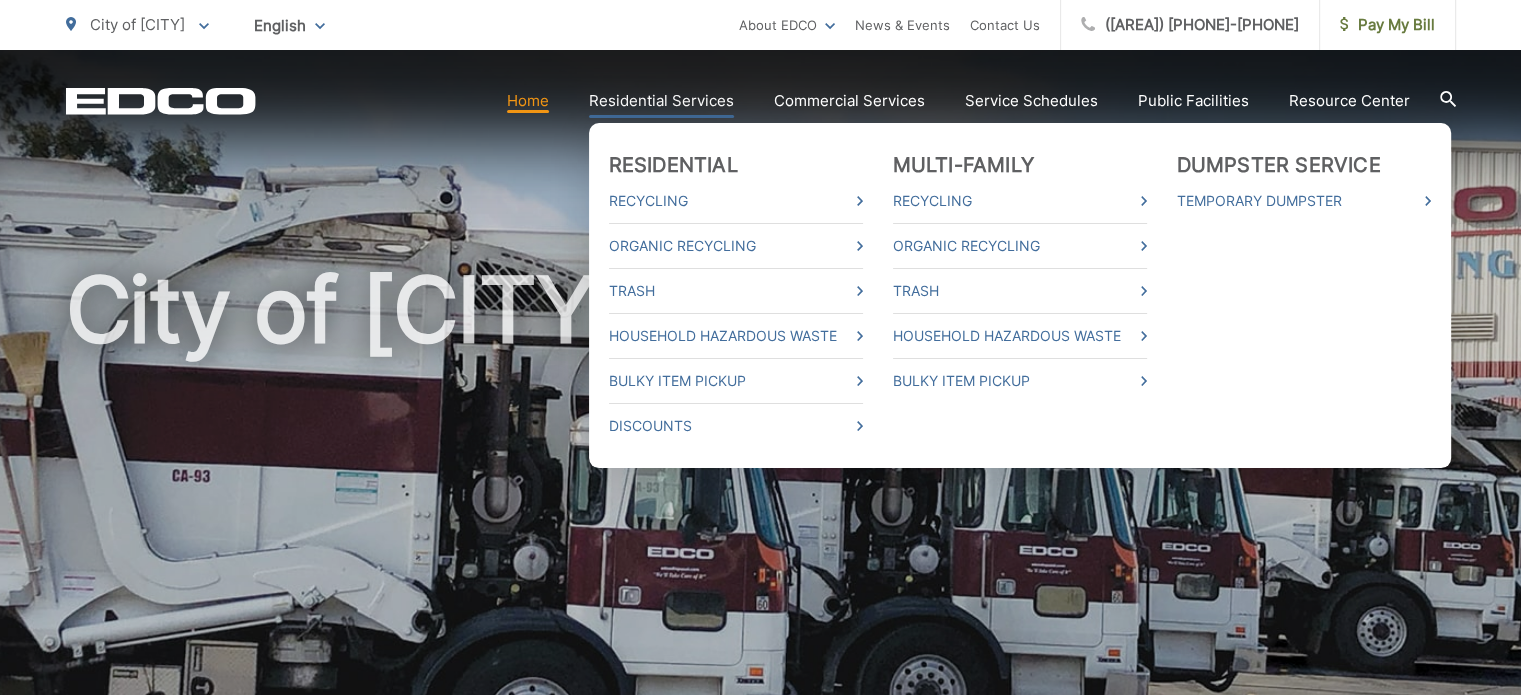 click on "Residential Services" at bounding box center (661, 101) 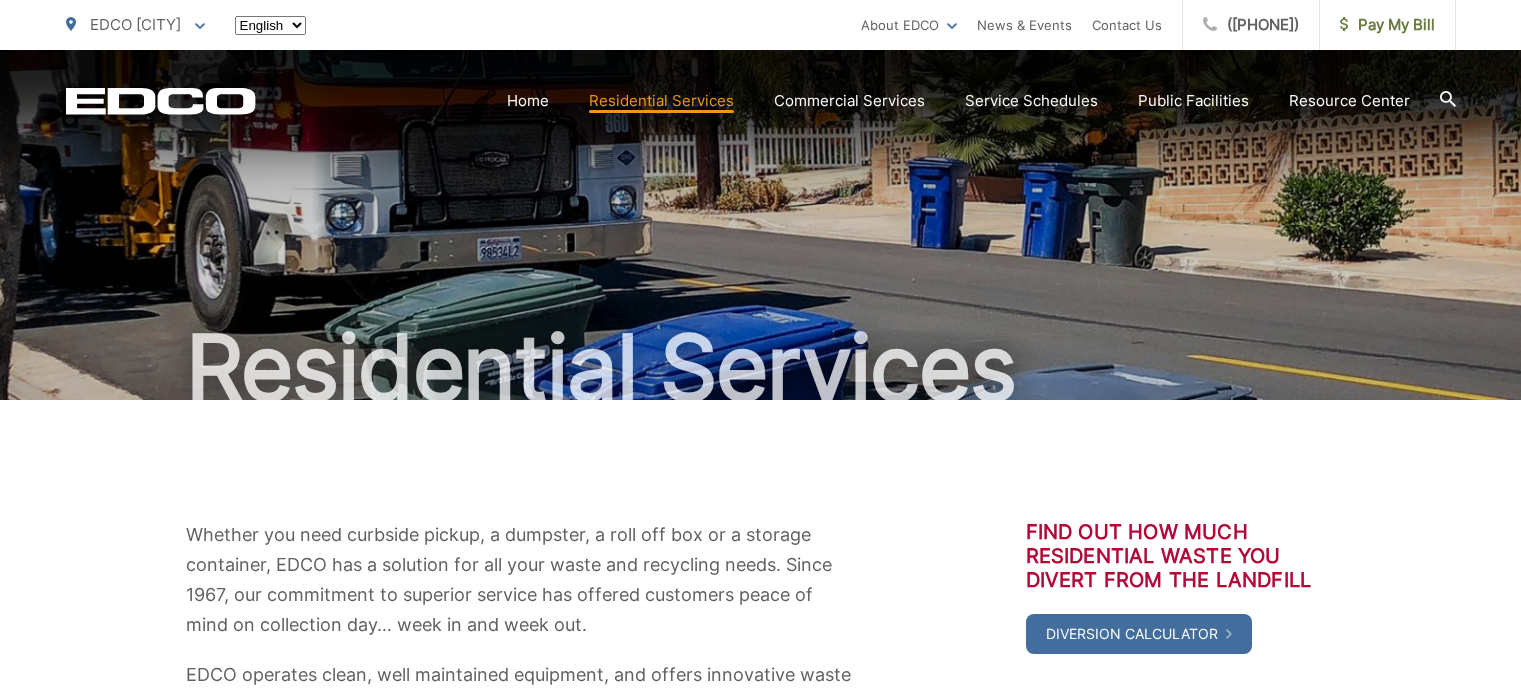scroll, scrollTop: 0, scrollLeft: 0, axis: both 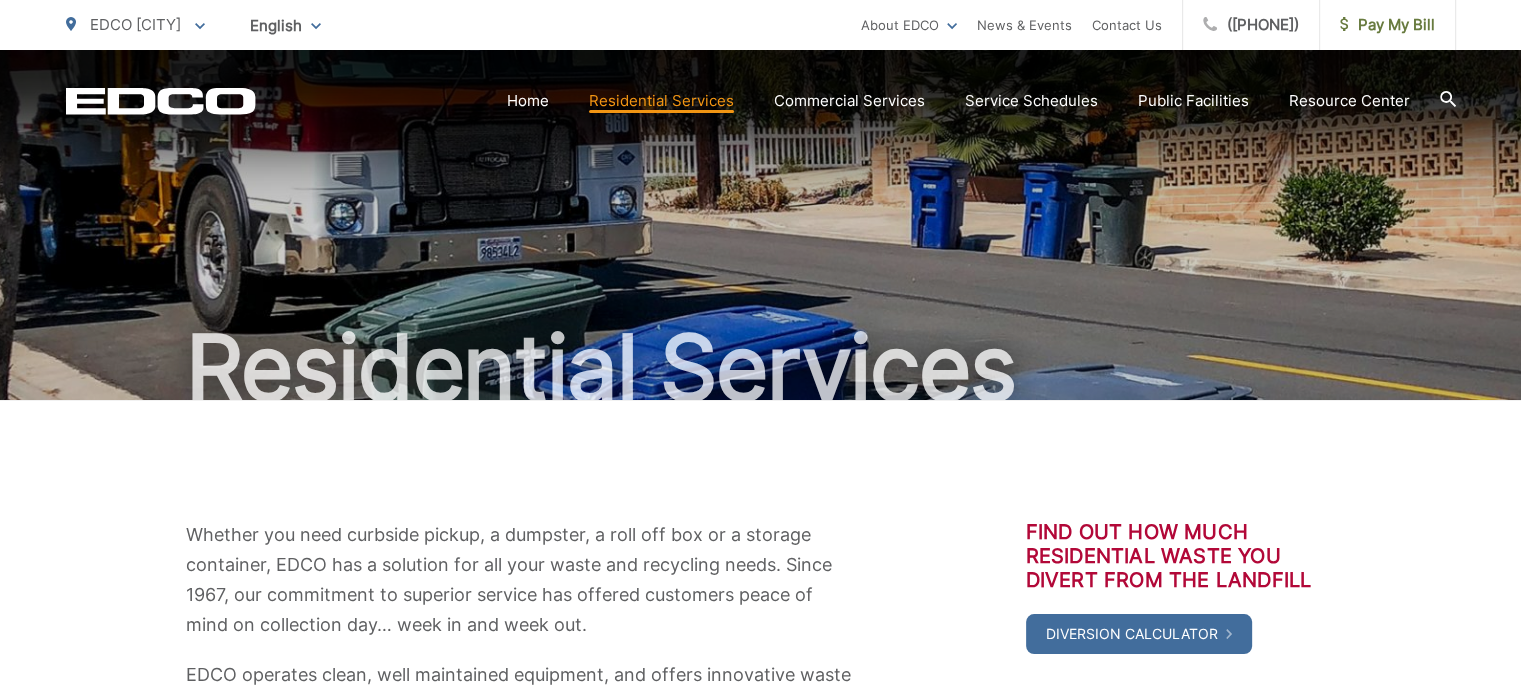 click on "Residential Services" at bounding box center [761, 225] 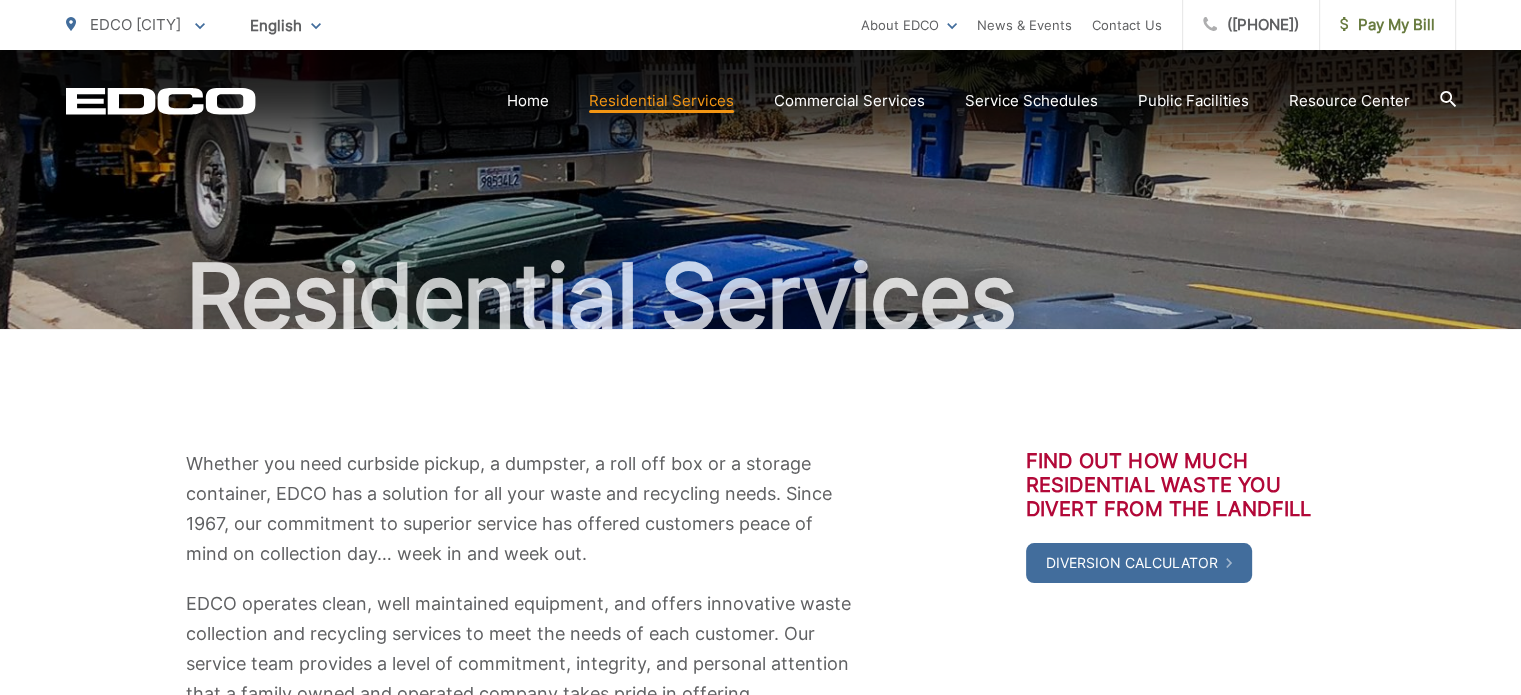 scroll, scrollTop: 0, scrollLeft: 0, axis: both 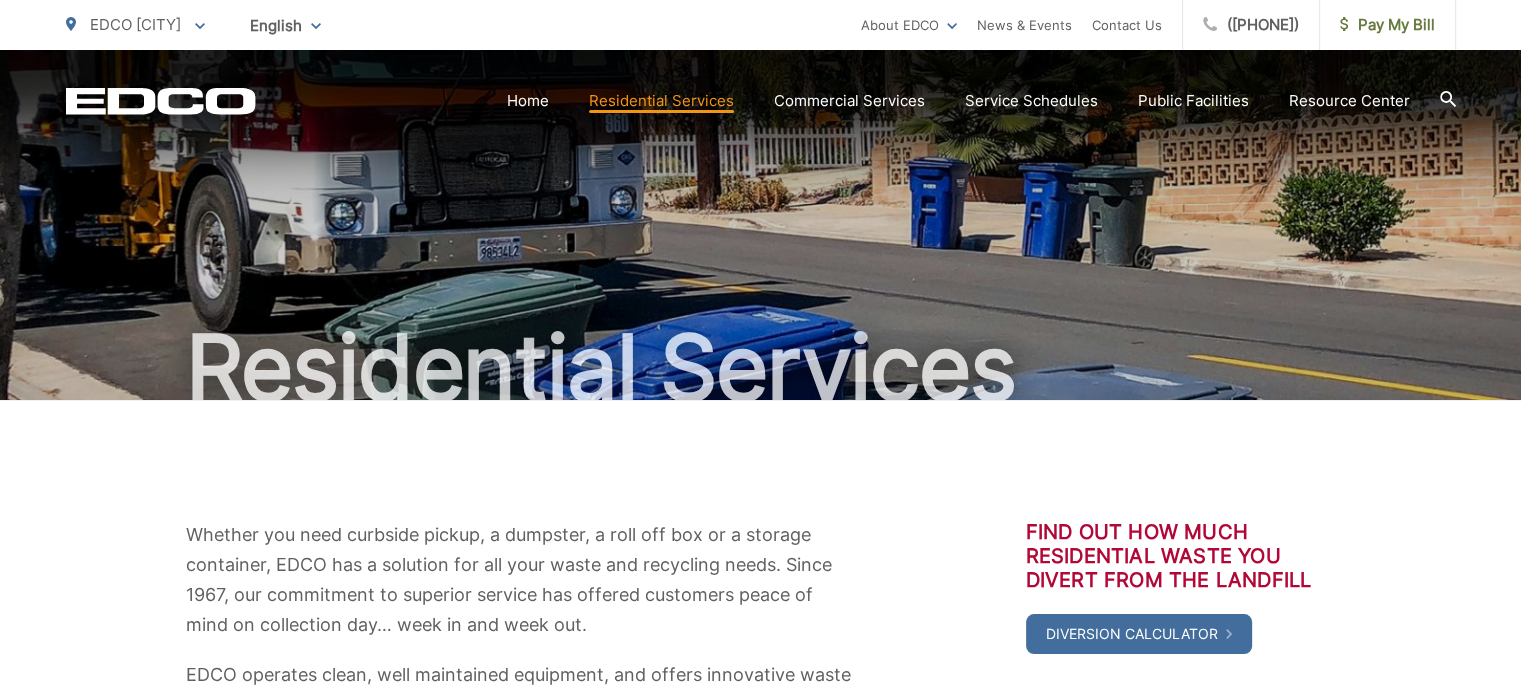 click 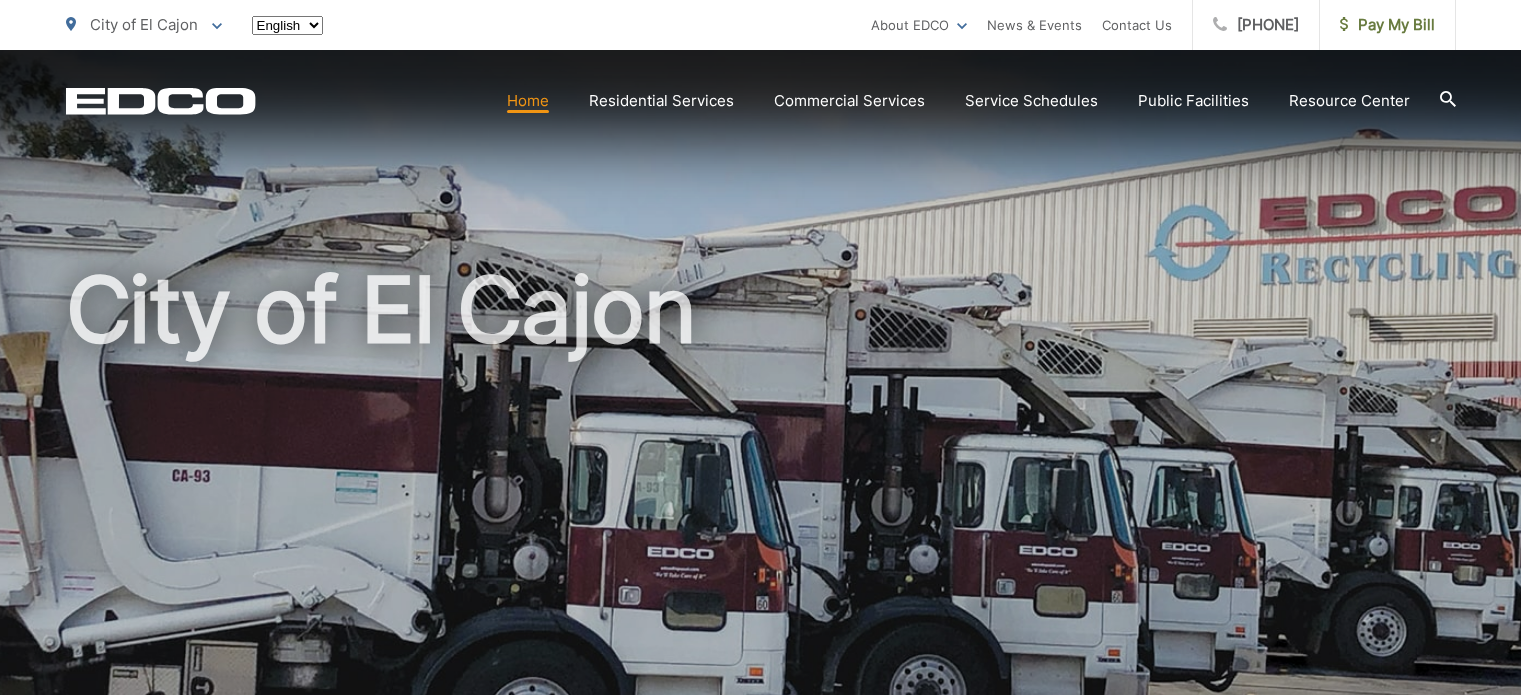 scroll, scrollTop: 0, scrollLeft: 0, axis: both 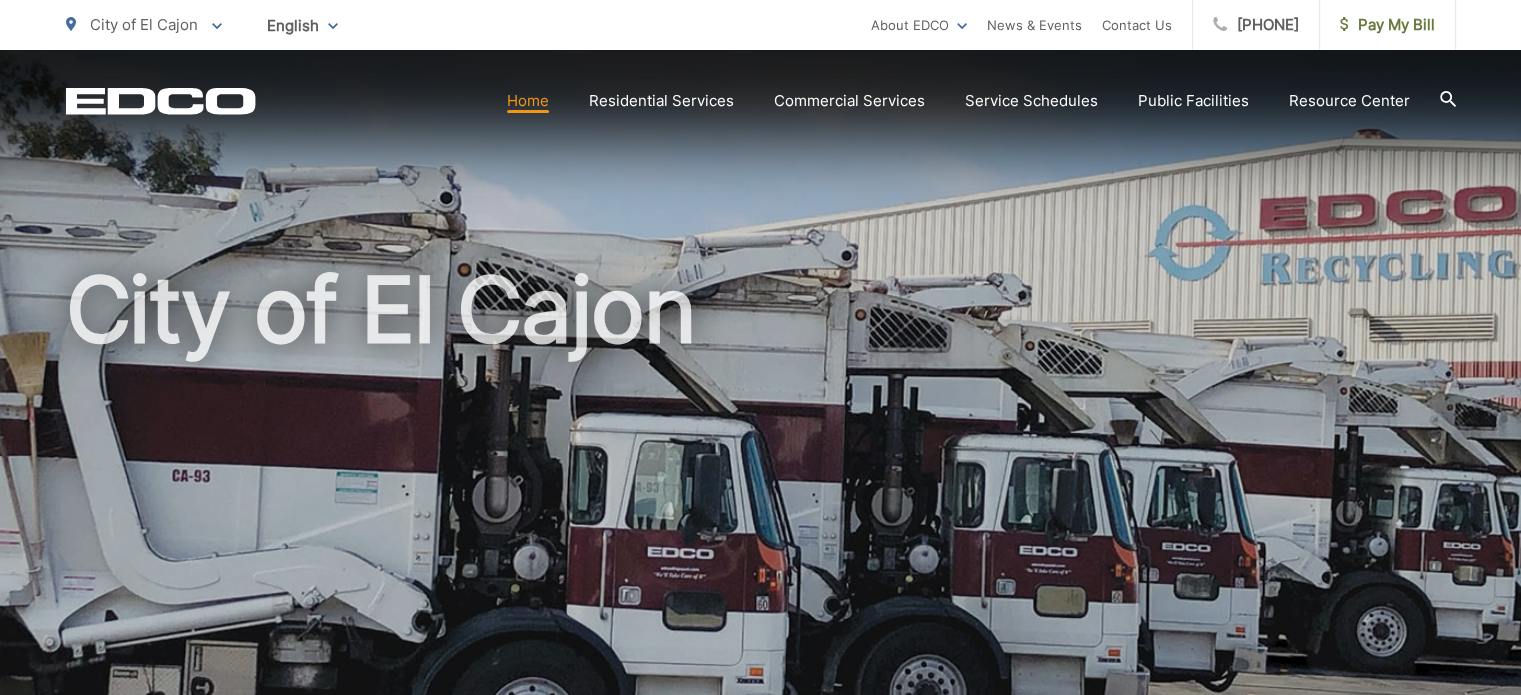 click on "Home" at bounding box center [528, 101] 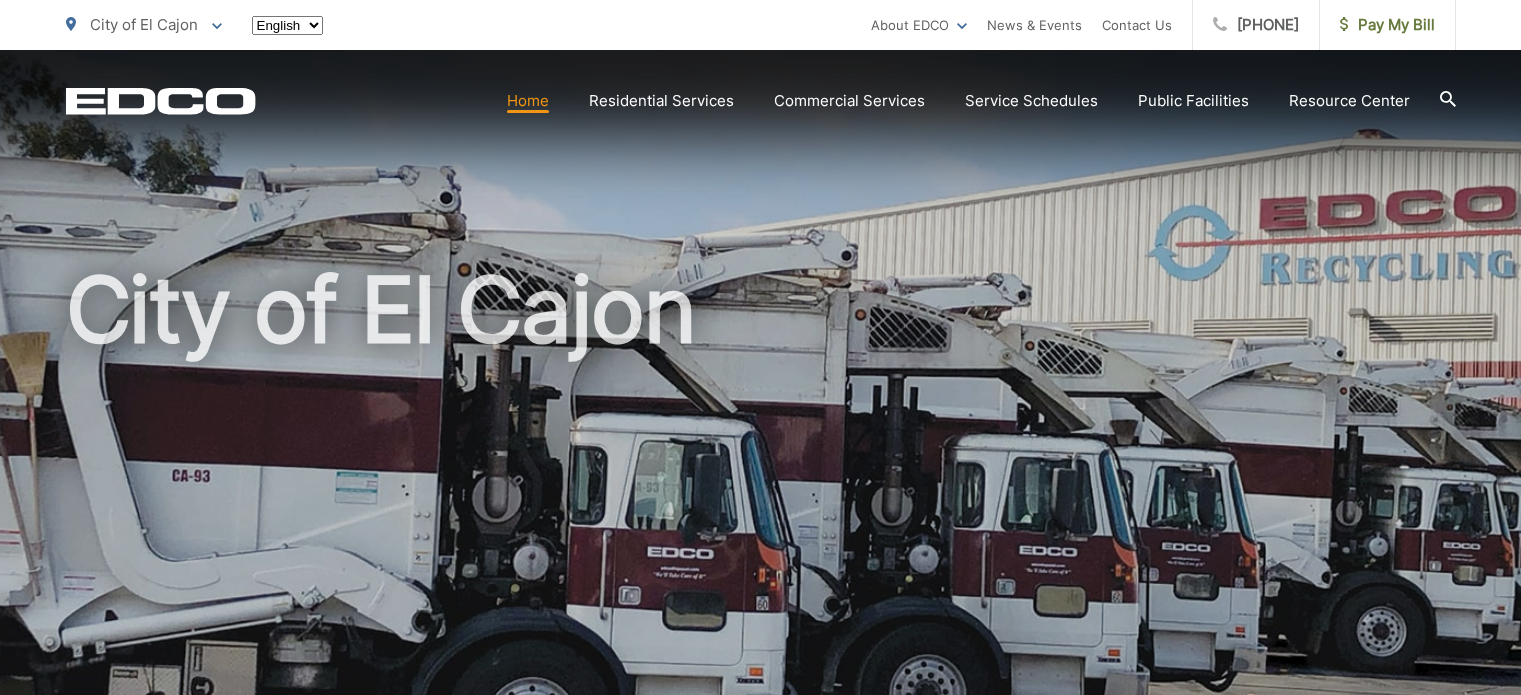 scroll, scrollTop: 0, scrollLeft: 0, axis: both 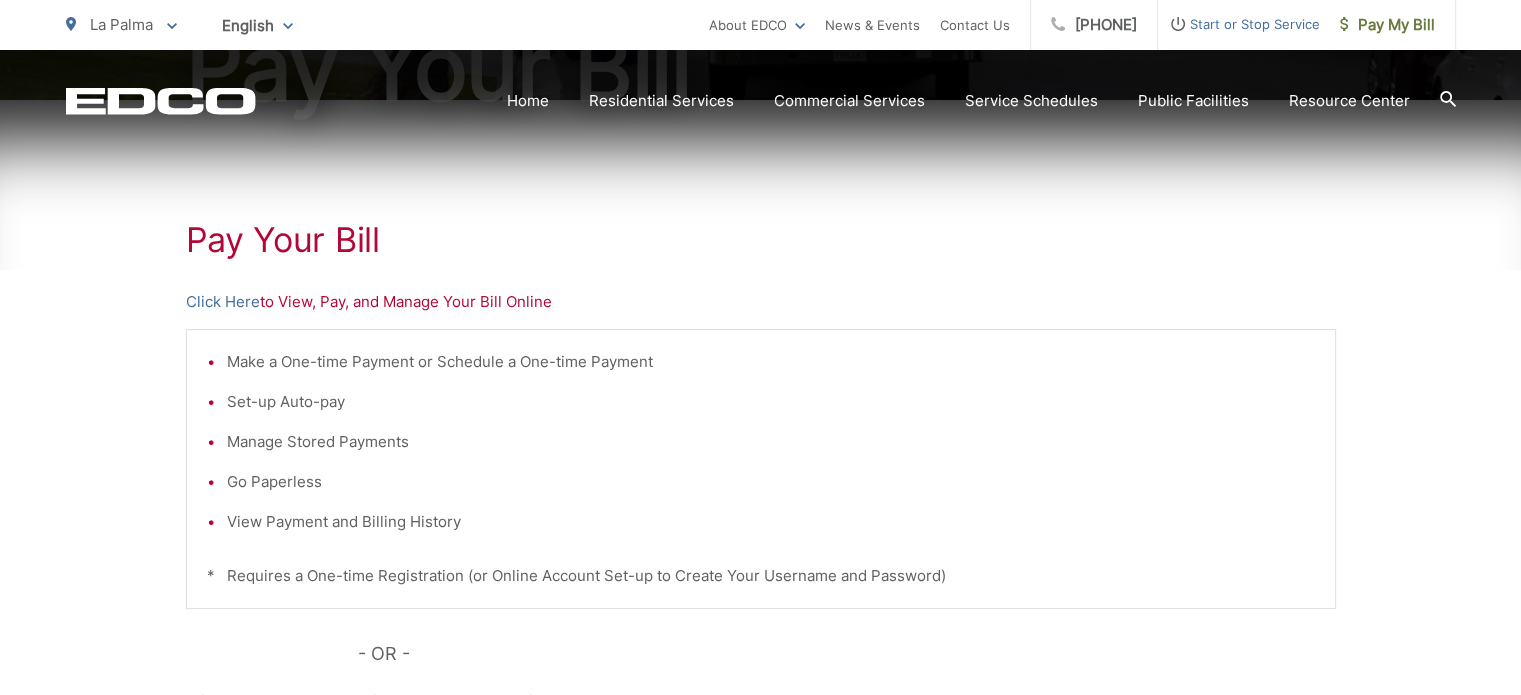 click on "Click Here  to View, Pay, and Manage Your Bill Online" at bounding box center (761, 302) 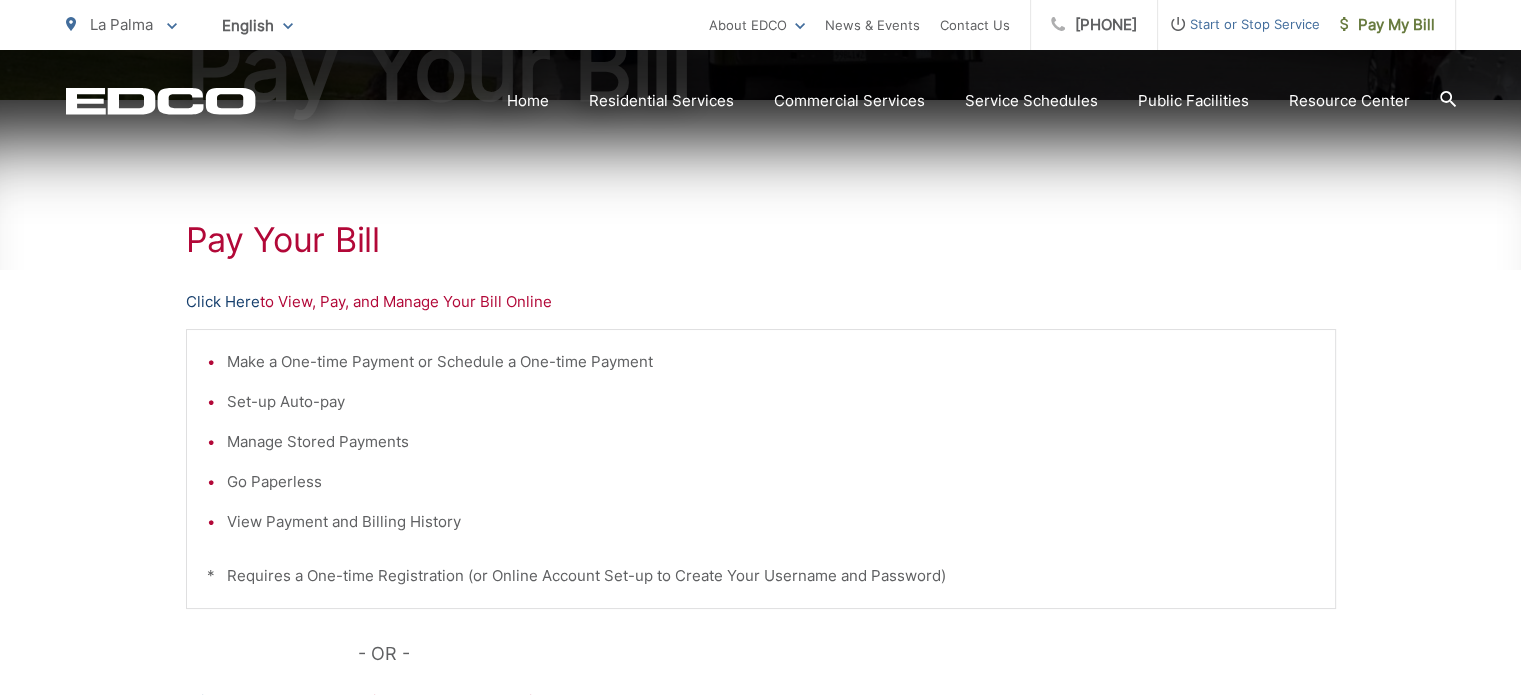 click on "Click Here" at bounding box center [223, 302] 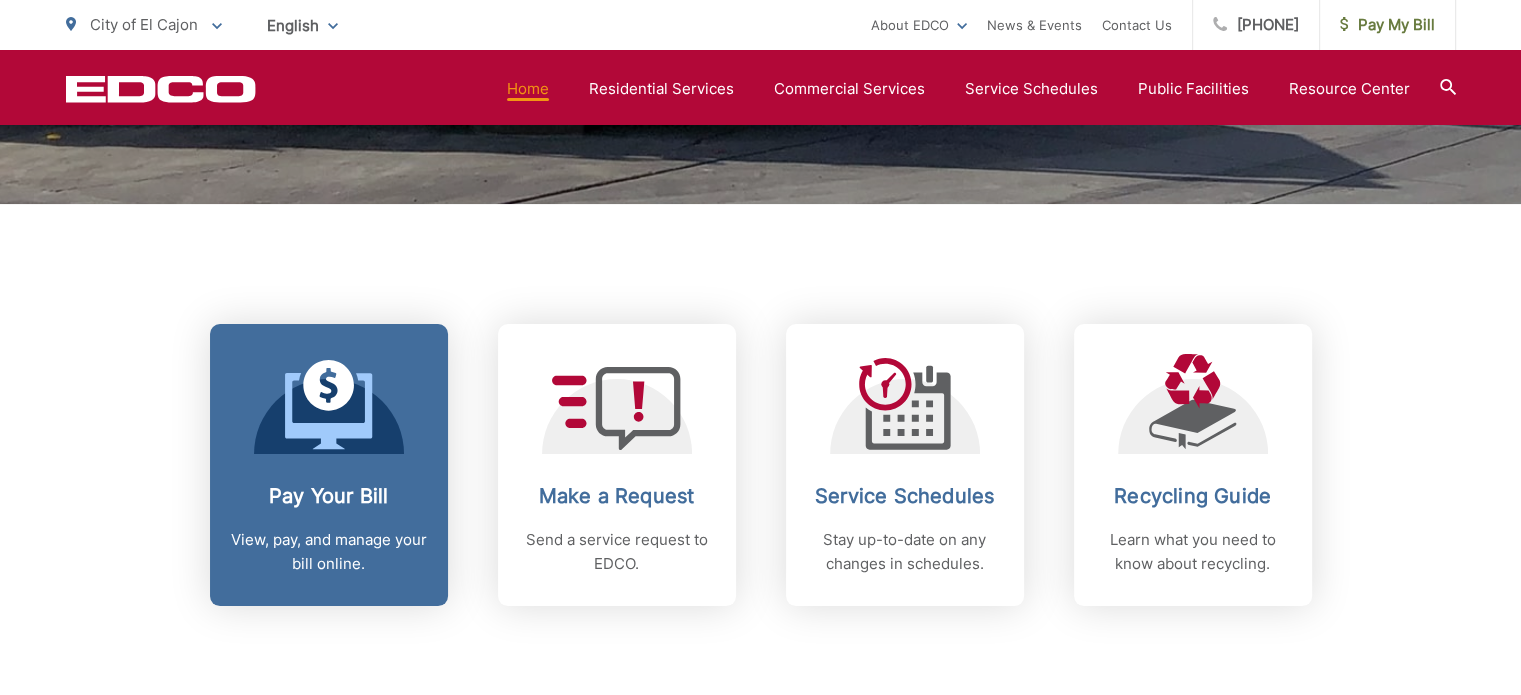 scroll, scrollTop: 800, scrollLeft: 0, axis: vertical 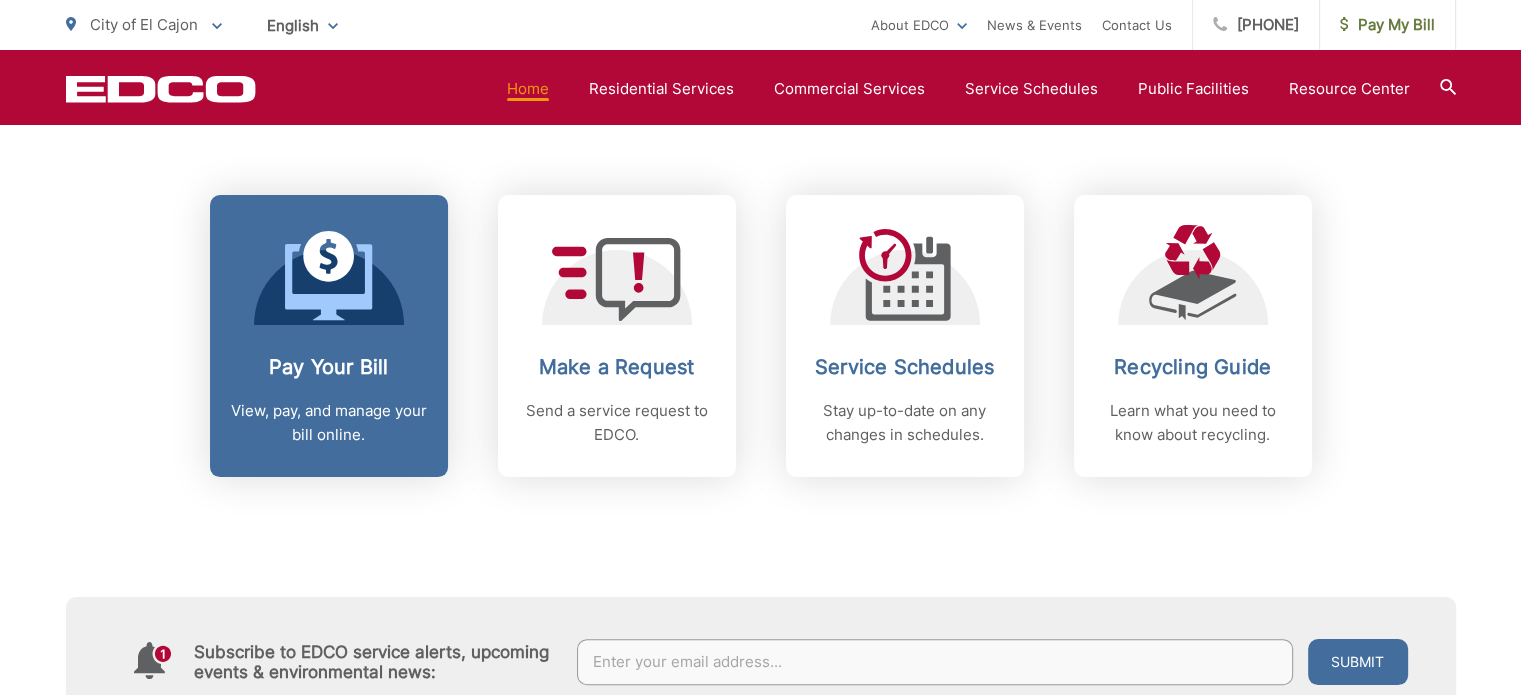 click on "View, pay, and manage your bill online." at bounding box center [329, 423] 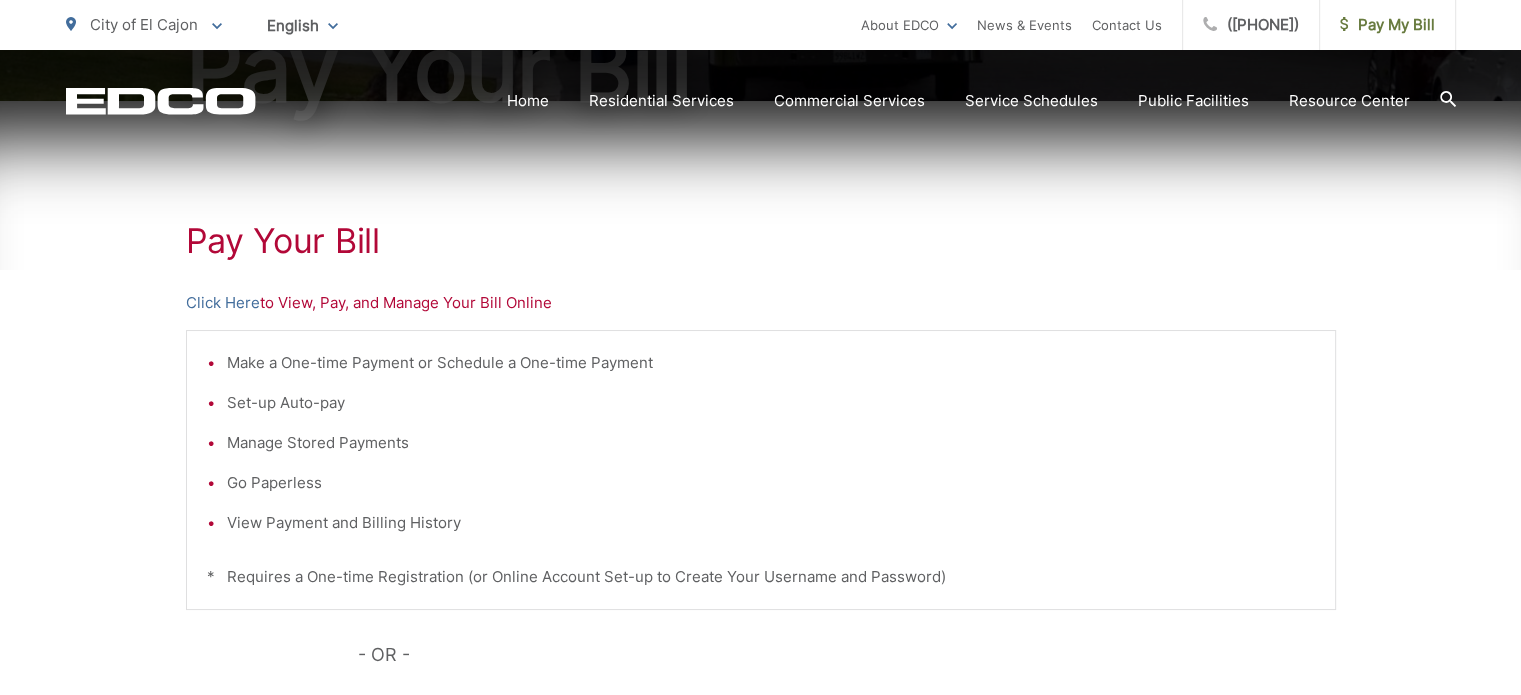 scroll, scrollTop: 300, scrollLeft: 0, axis: vertical 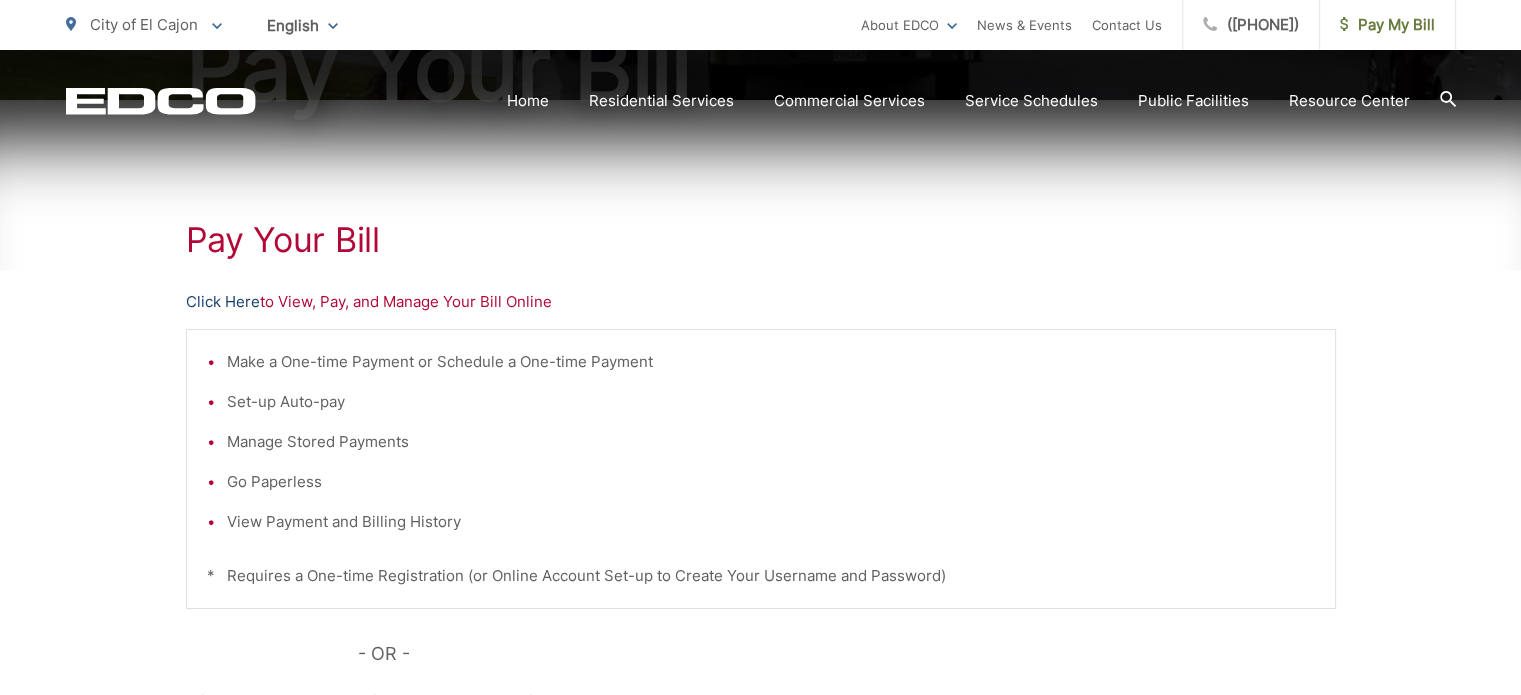 click on "Click Here" at bounding box center (223, 302) 